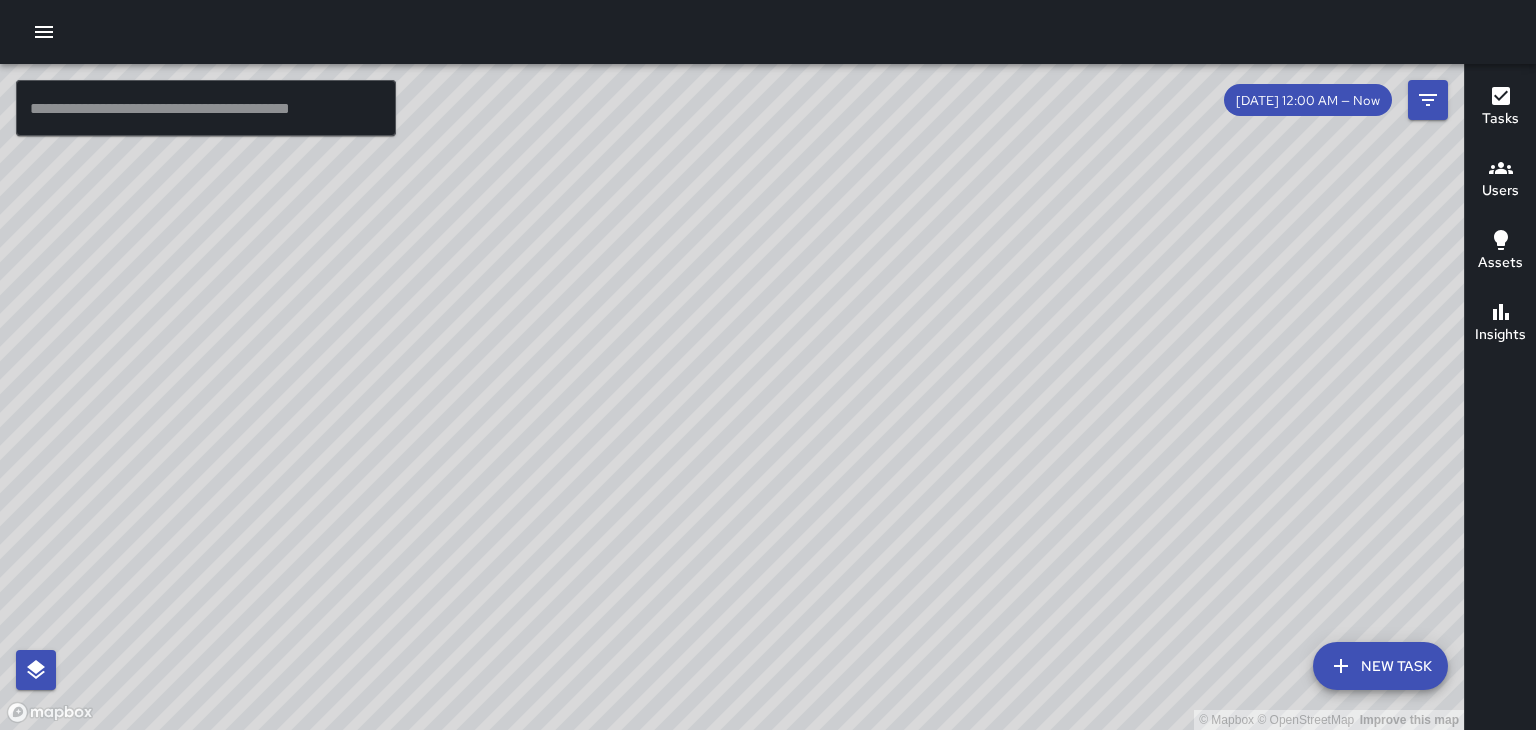 scroll, scrollTop: 0, scrollLeft: 0, axis: both 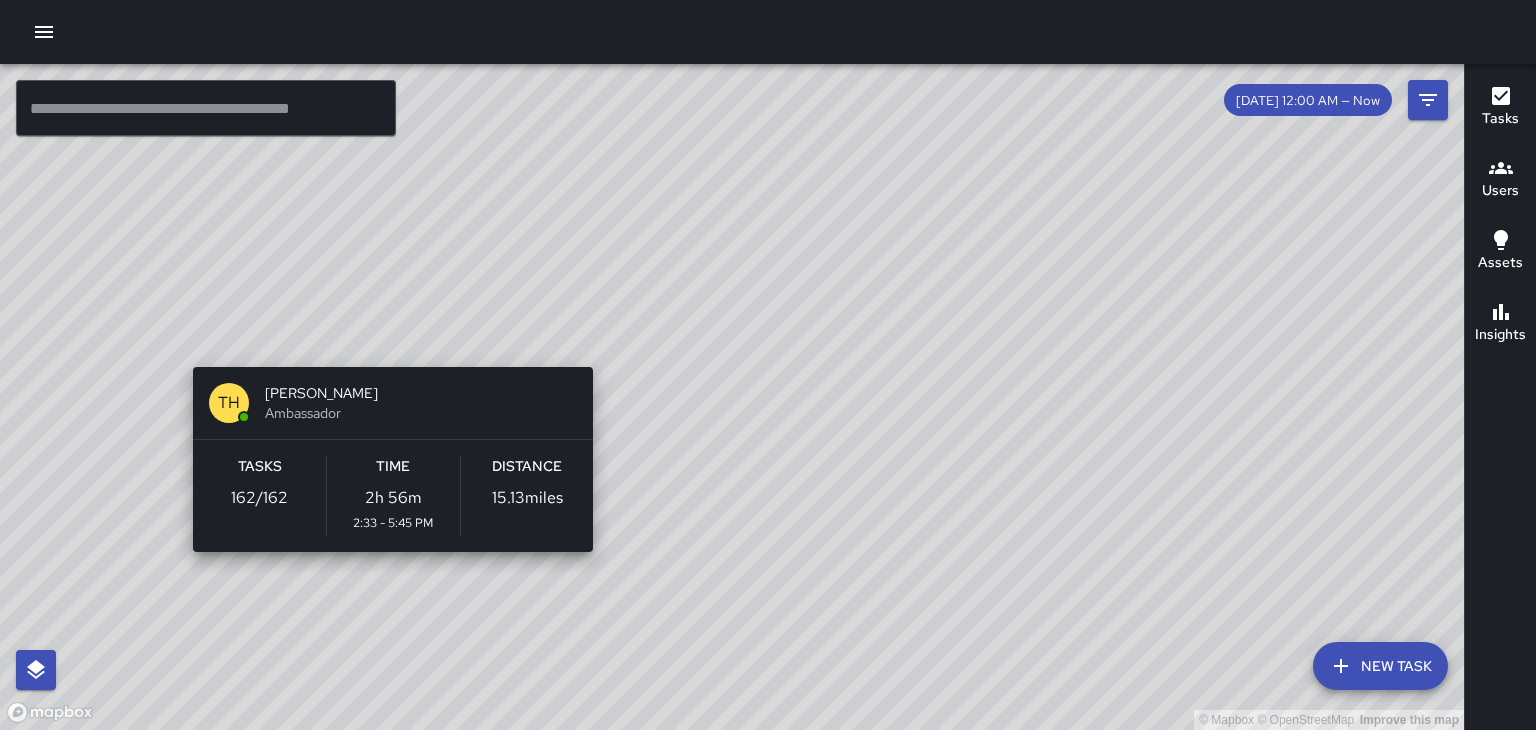 click on "© Mapbox   © OpenStreetMap   Improve this map TH [PERSON_NAME] Ambassador Tasks 162  /  162 Time 2h 56m 2:33 - 5:45 PM Distance 15.13  miles" at bounding box center (732, 397) 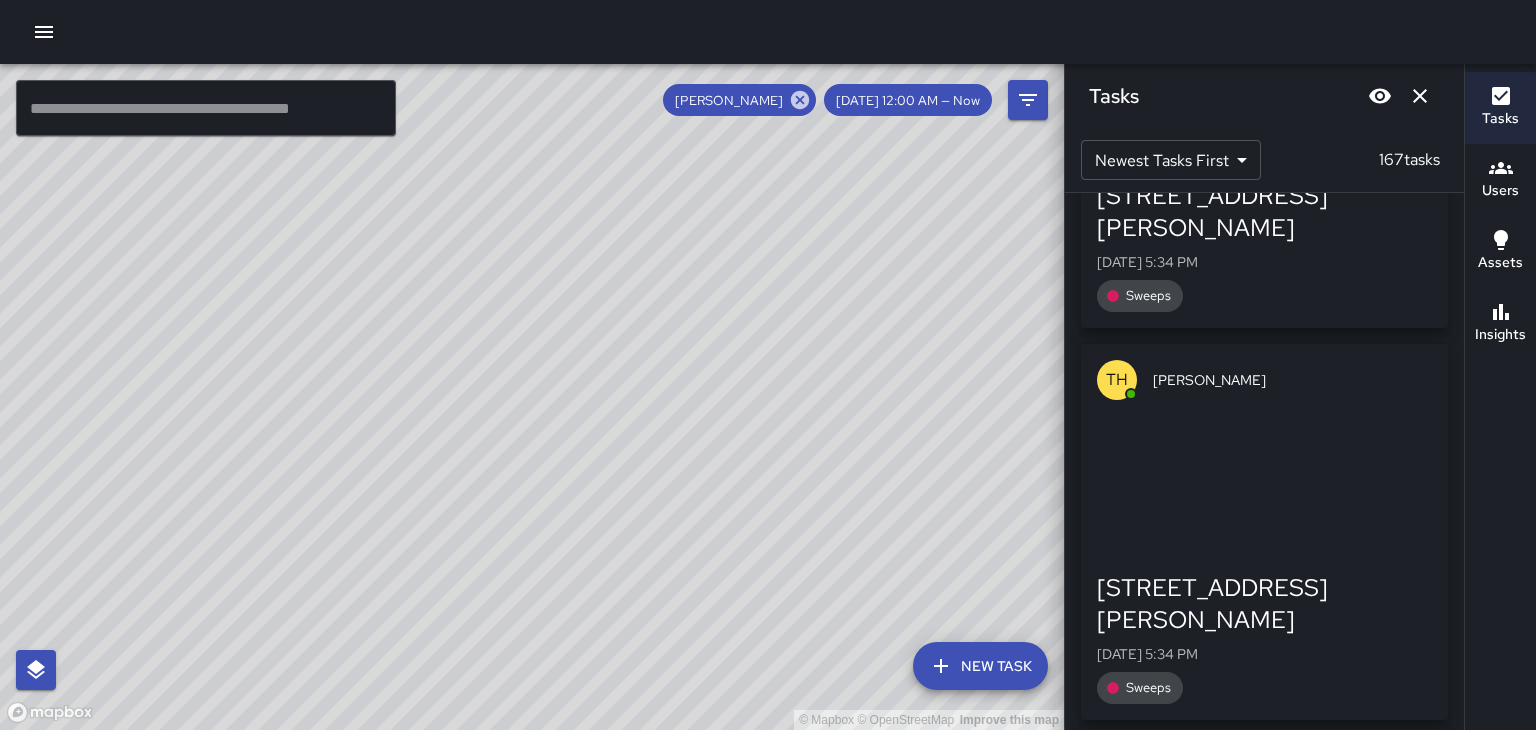 scroll, scrollTop: 12826, scrollLeft: 0, axis: vertical 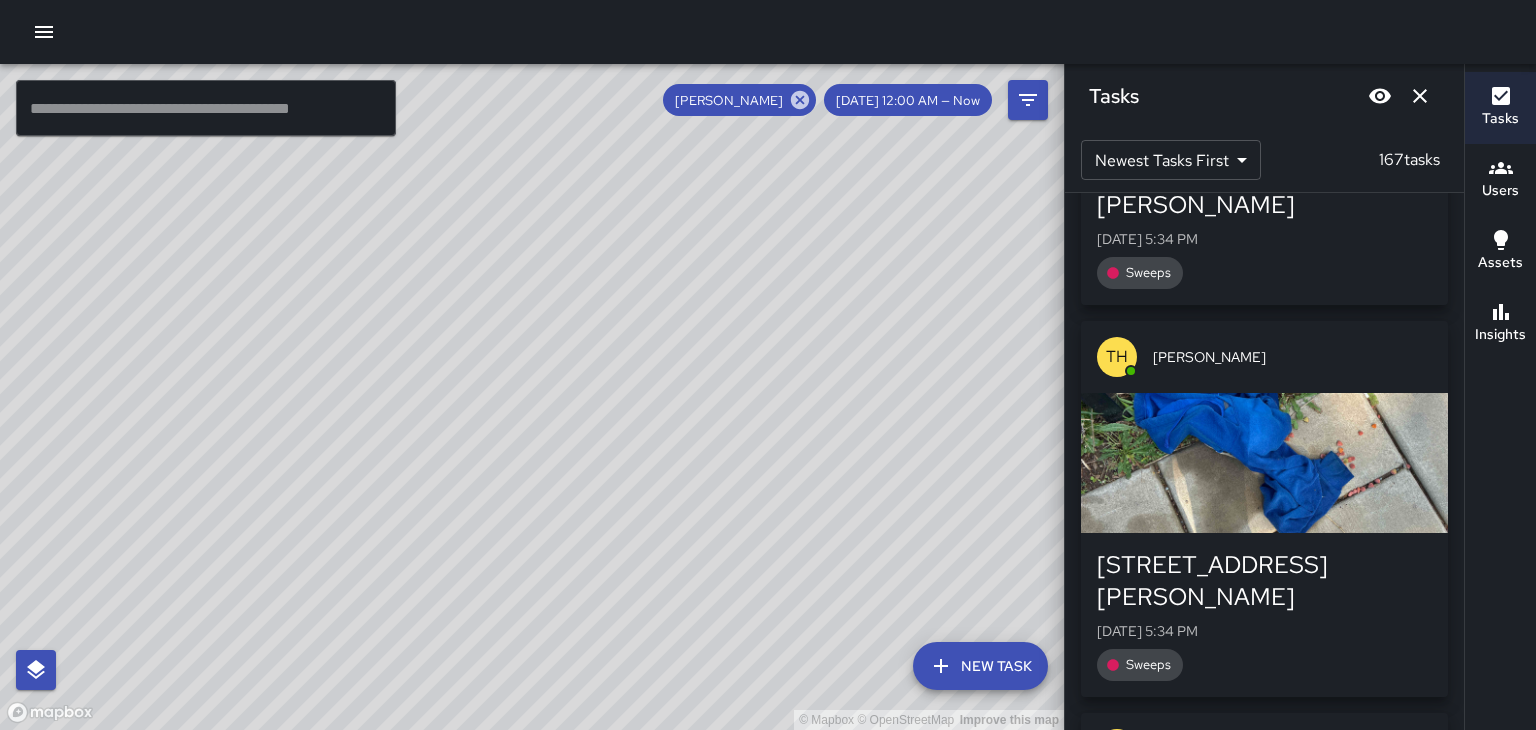click at bounding box center (1264, 1639) 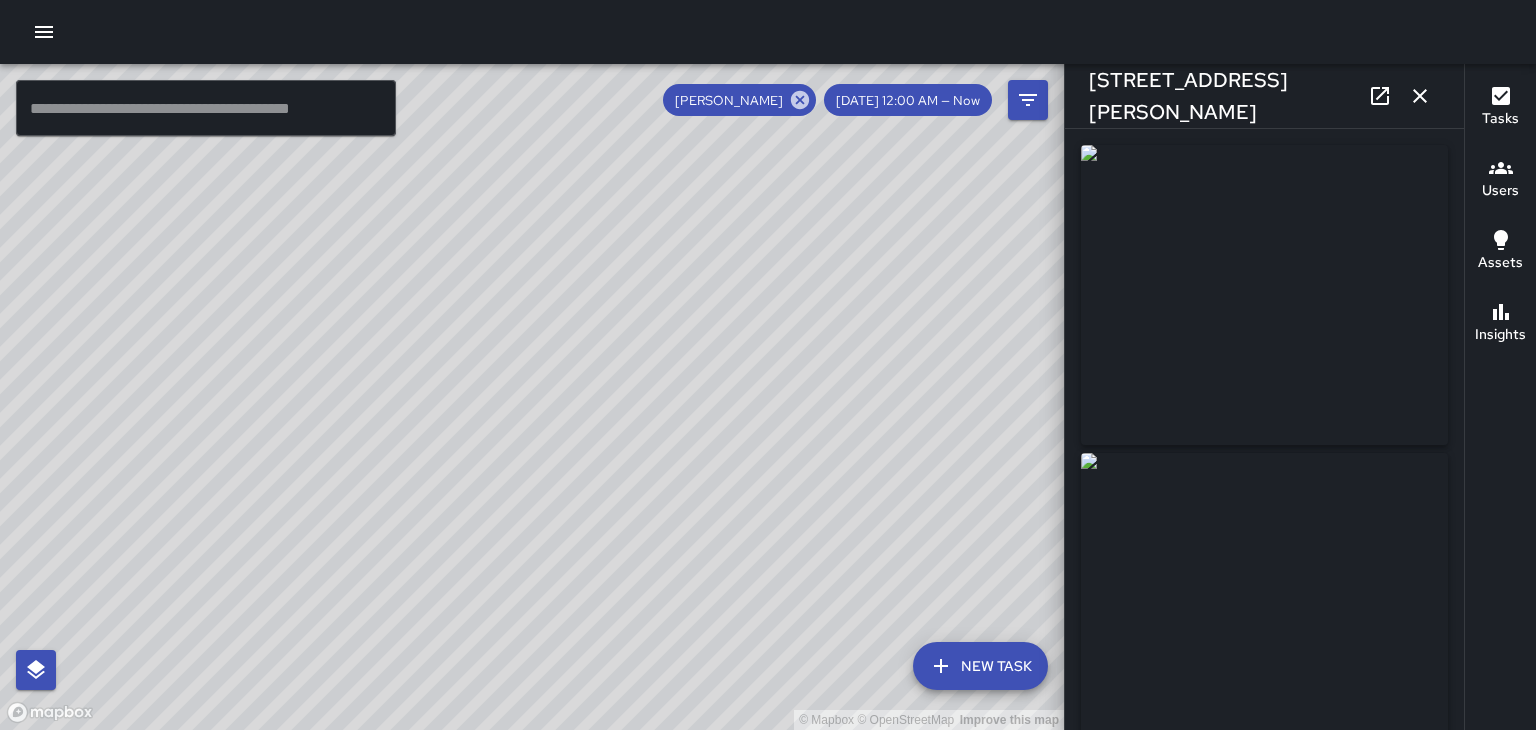 type on "**********" 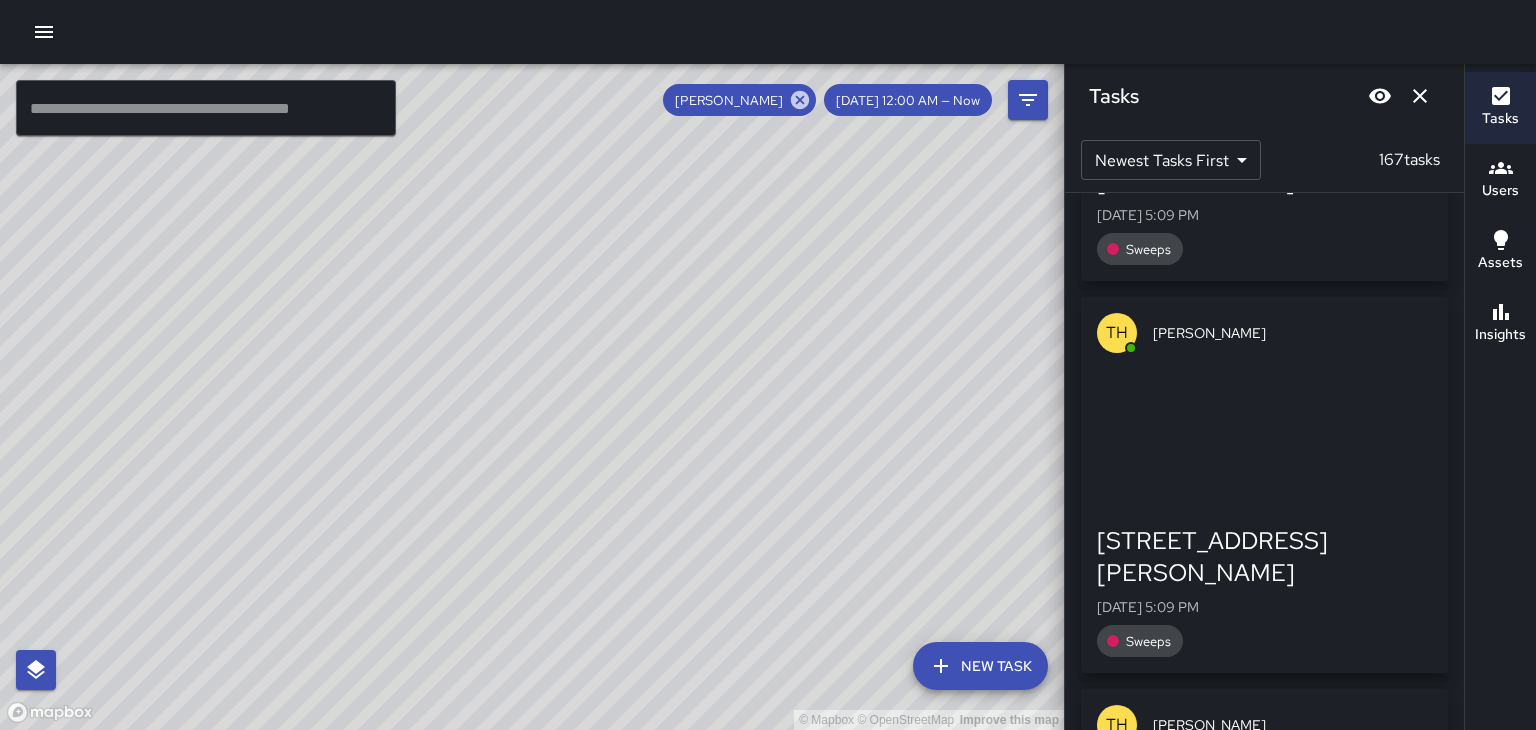 scroll, scrollTop: 17399, scrollLeft: 0, axis: vertical 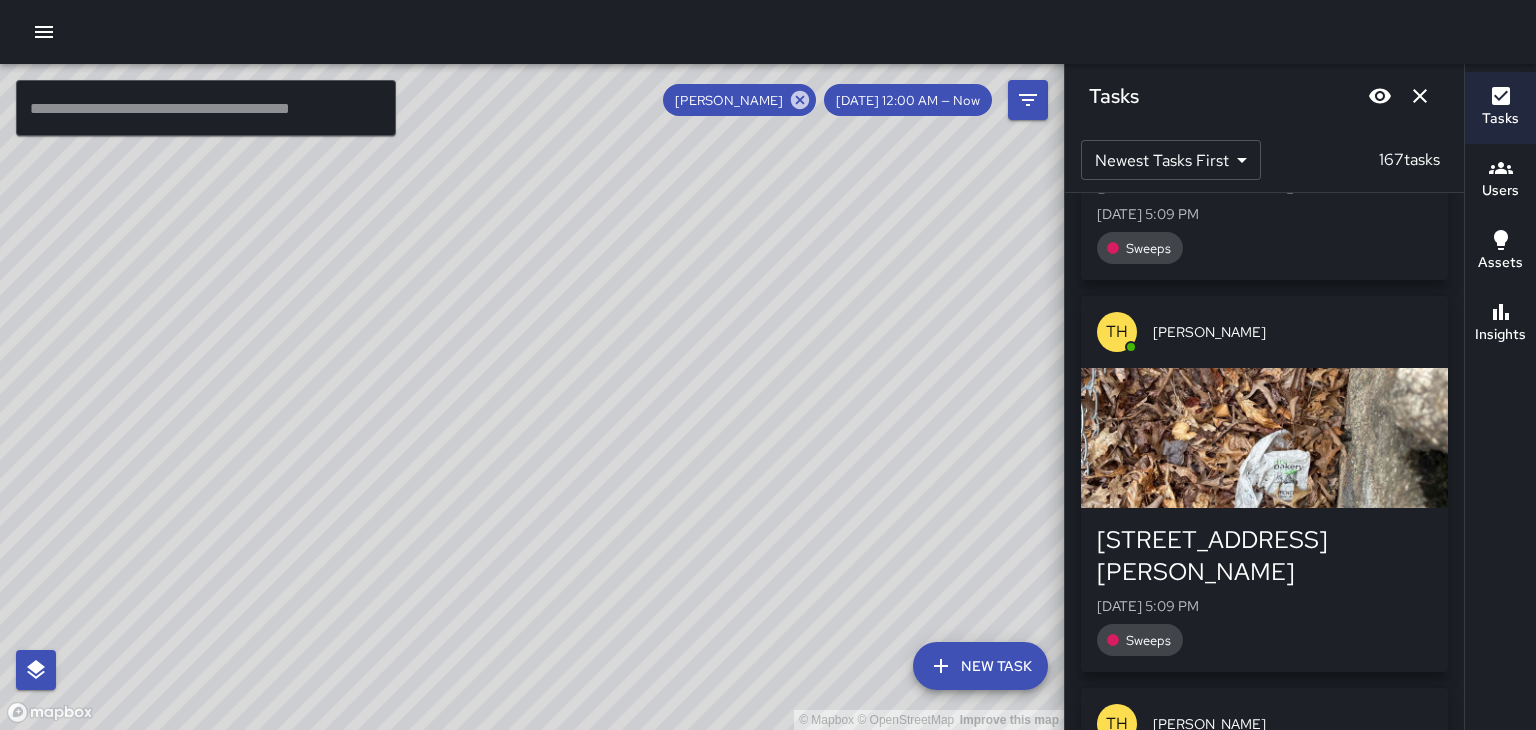 click at bounding box center (1264, 2006) 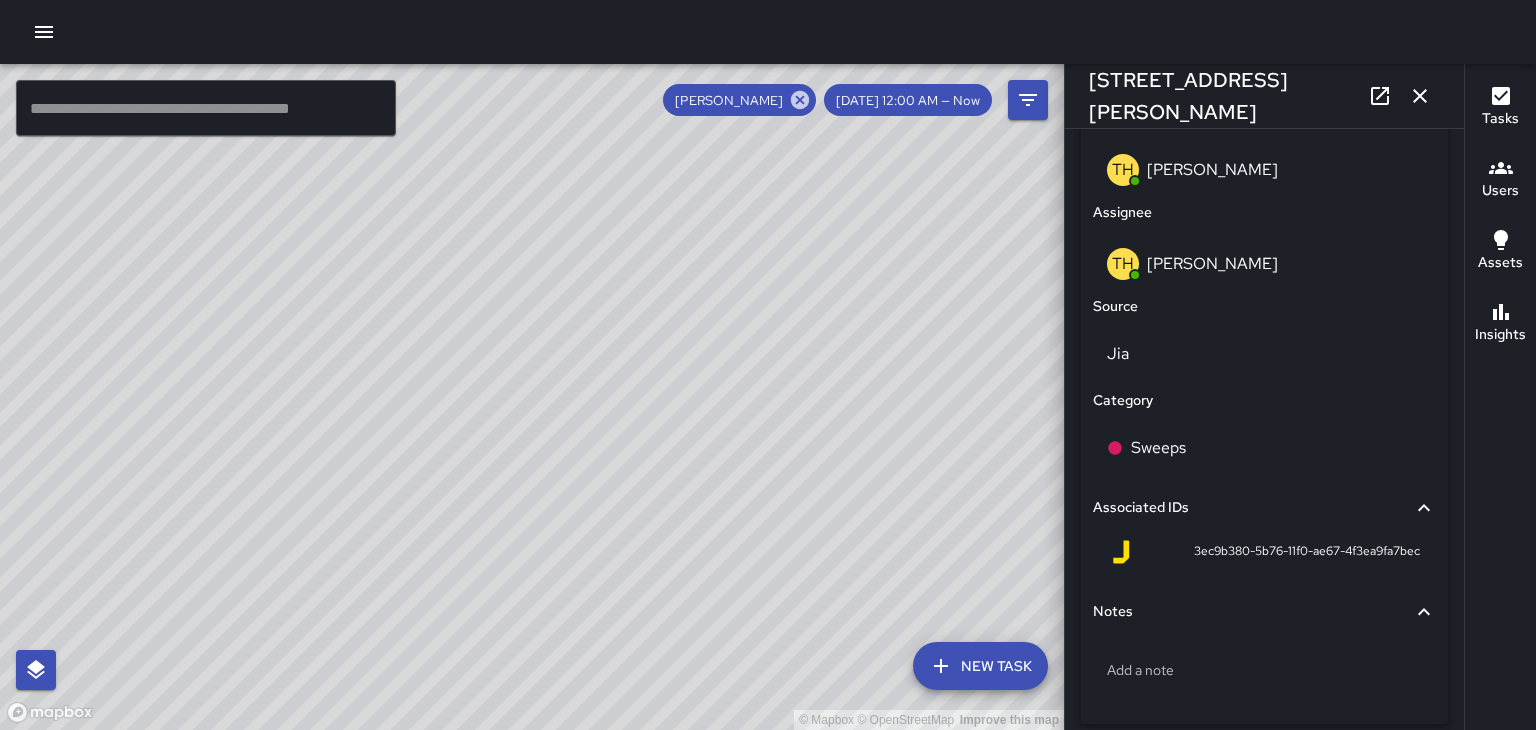 scroll, scrollTop: 1073, scrollLeft: 0, axis: vertical 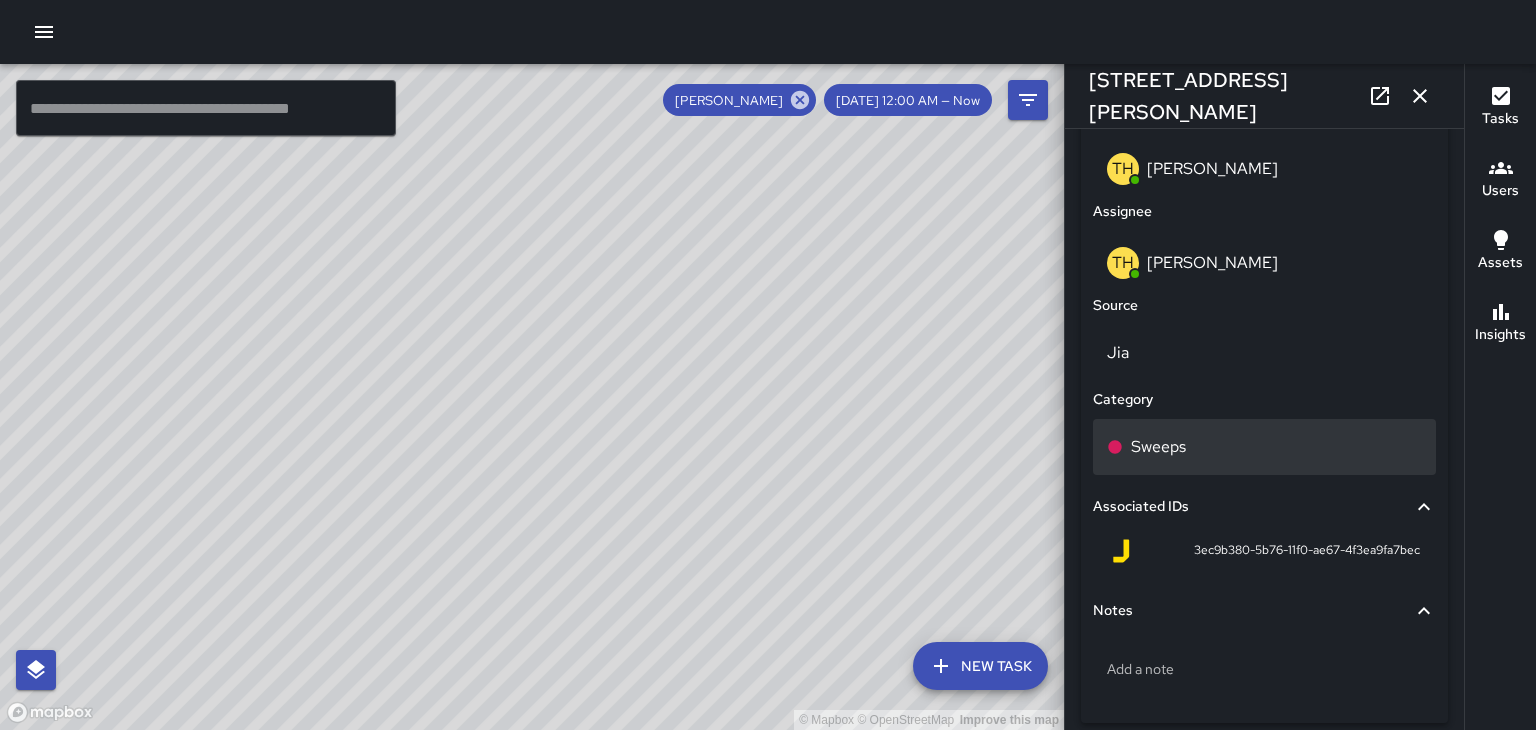 click on "Sweeps" at bounding box center [1264, 447] 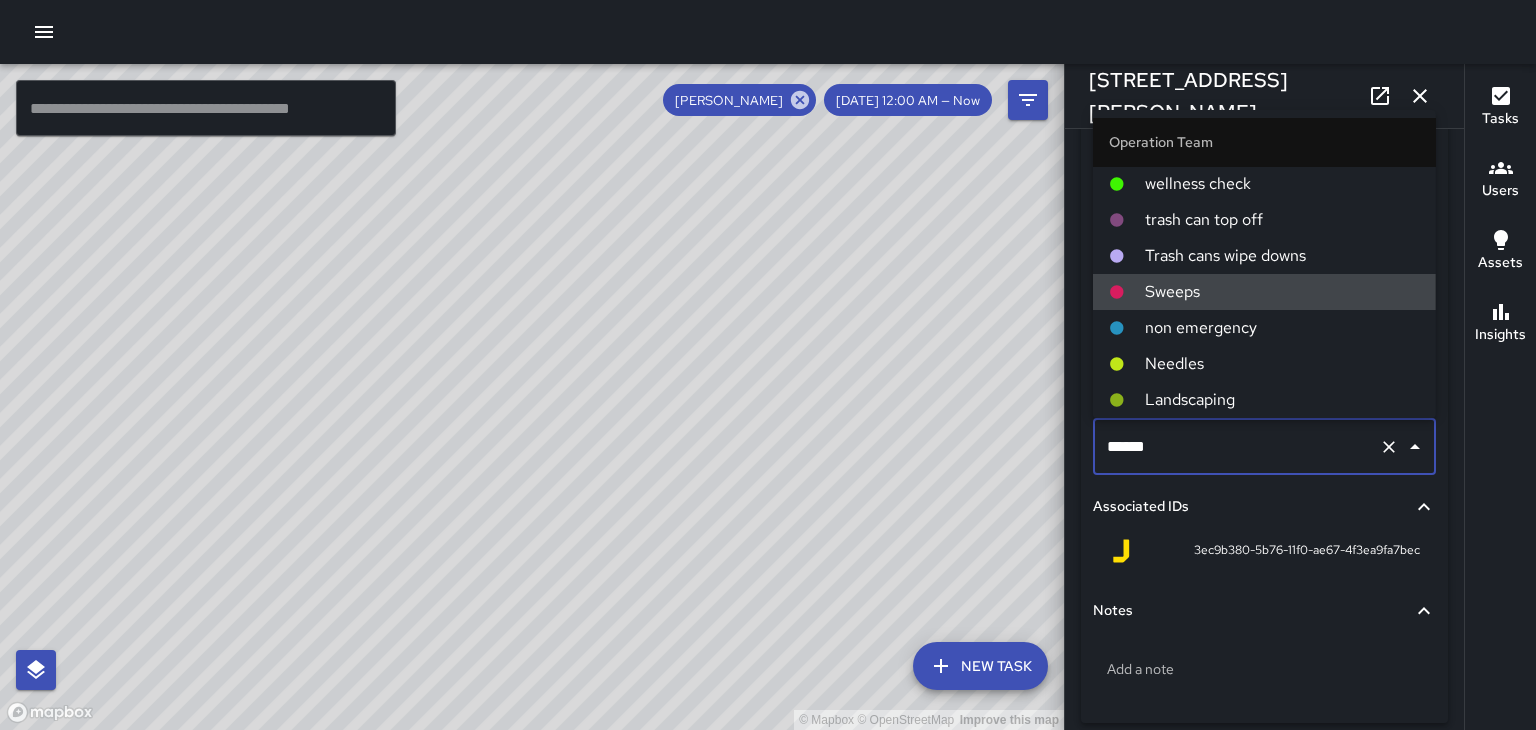 click on "Needles" at bounding box center (1282, 364) 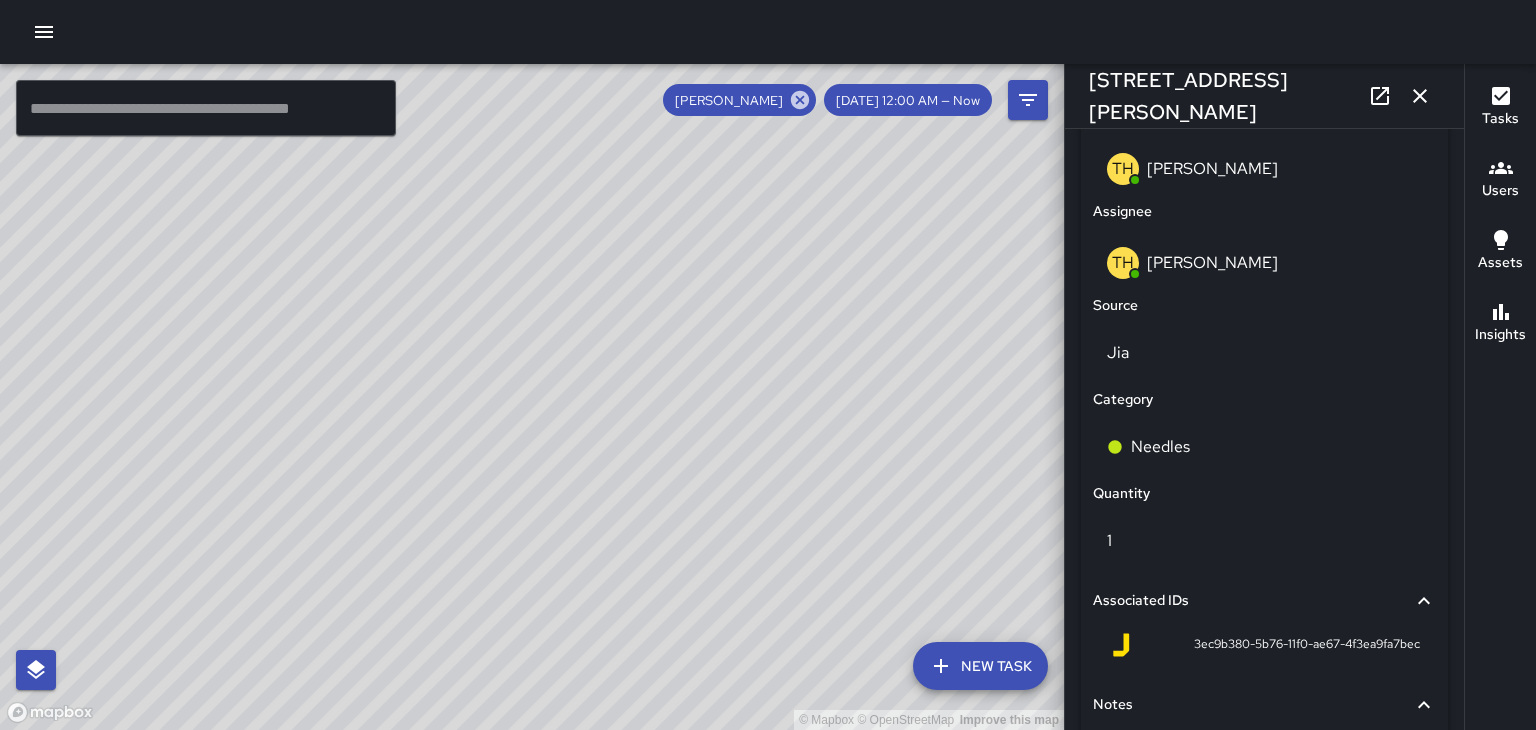 click at bounding box center (1420, 96) 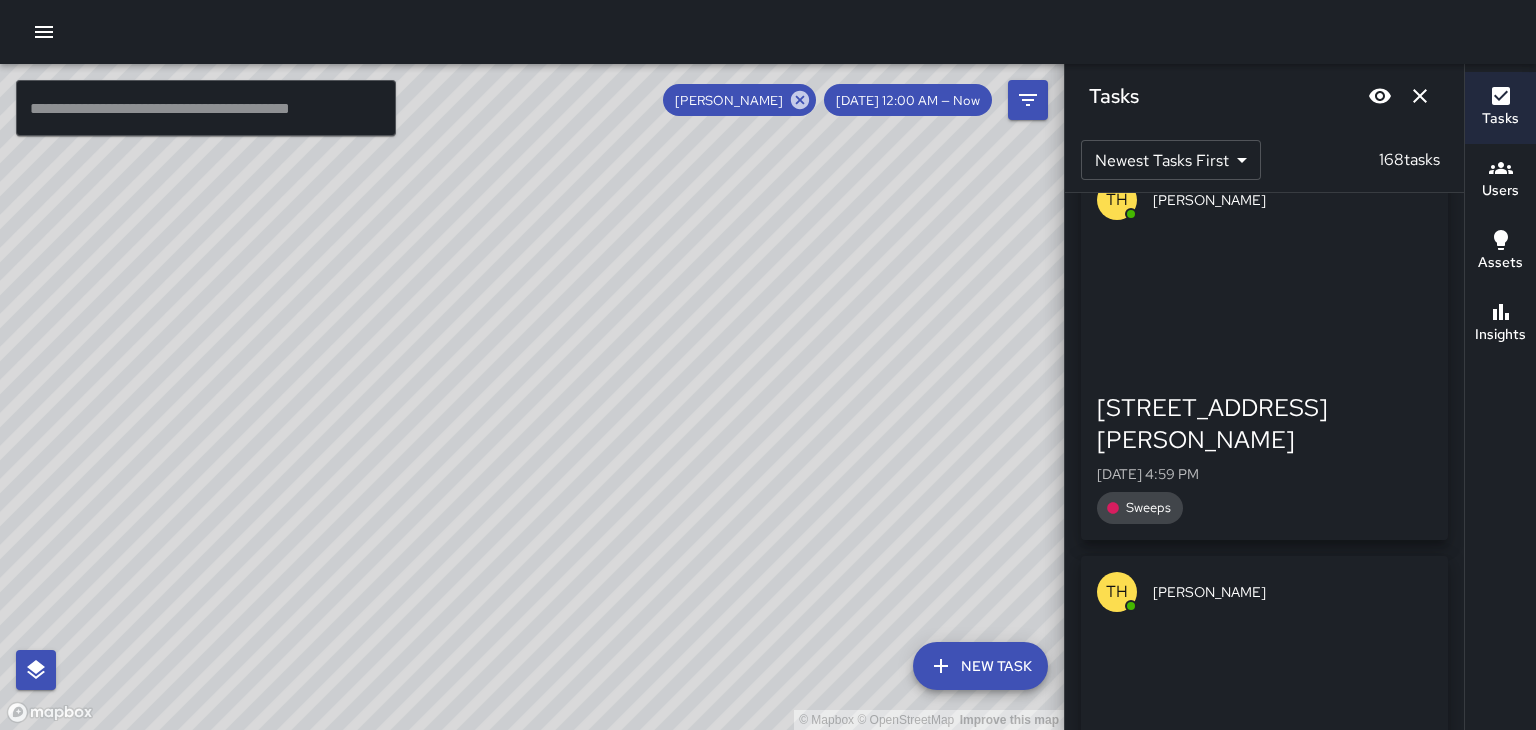 scroll, scrollTop: 23836, scrollLeft: 0, axis: vertical 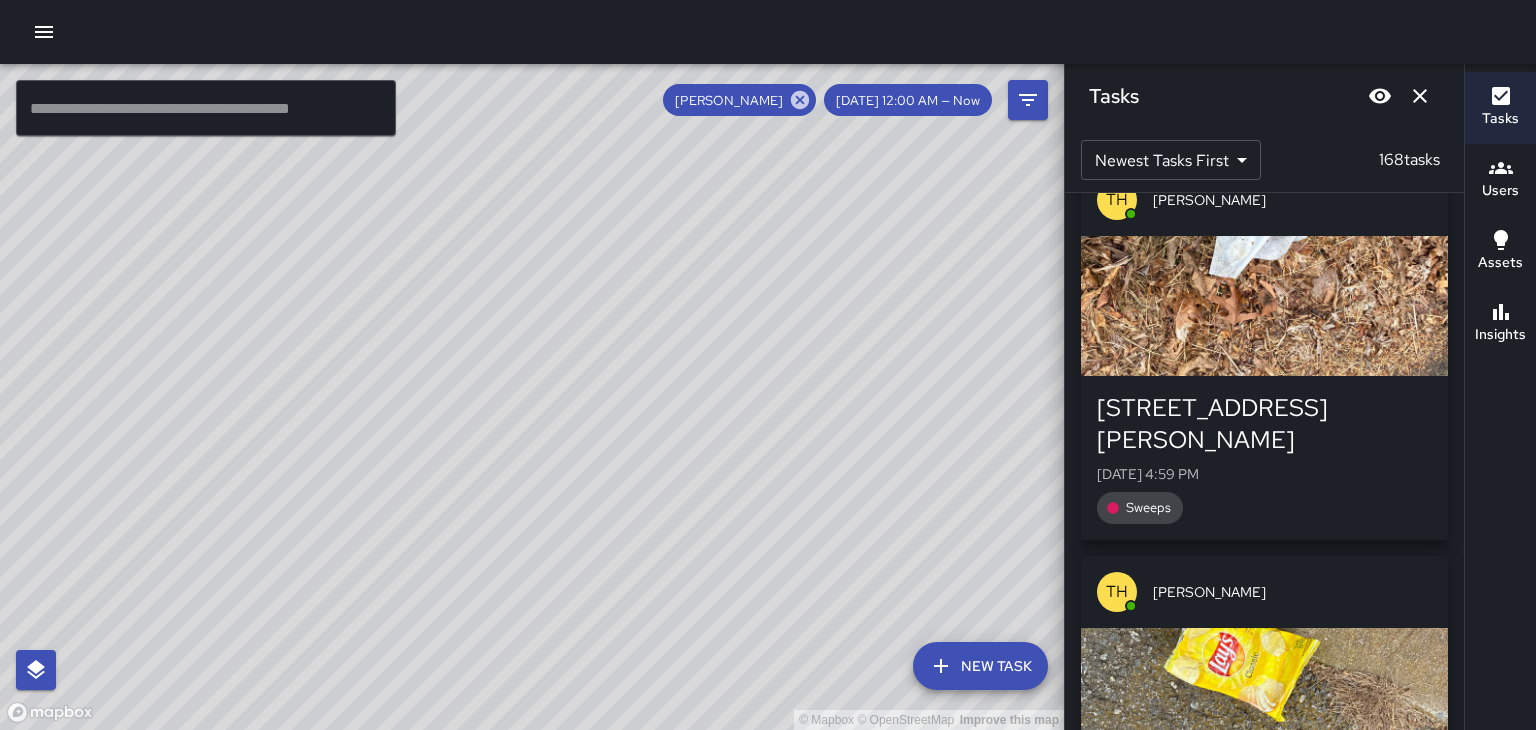 click at bounding box center [1264, 2658] 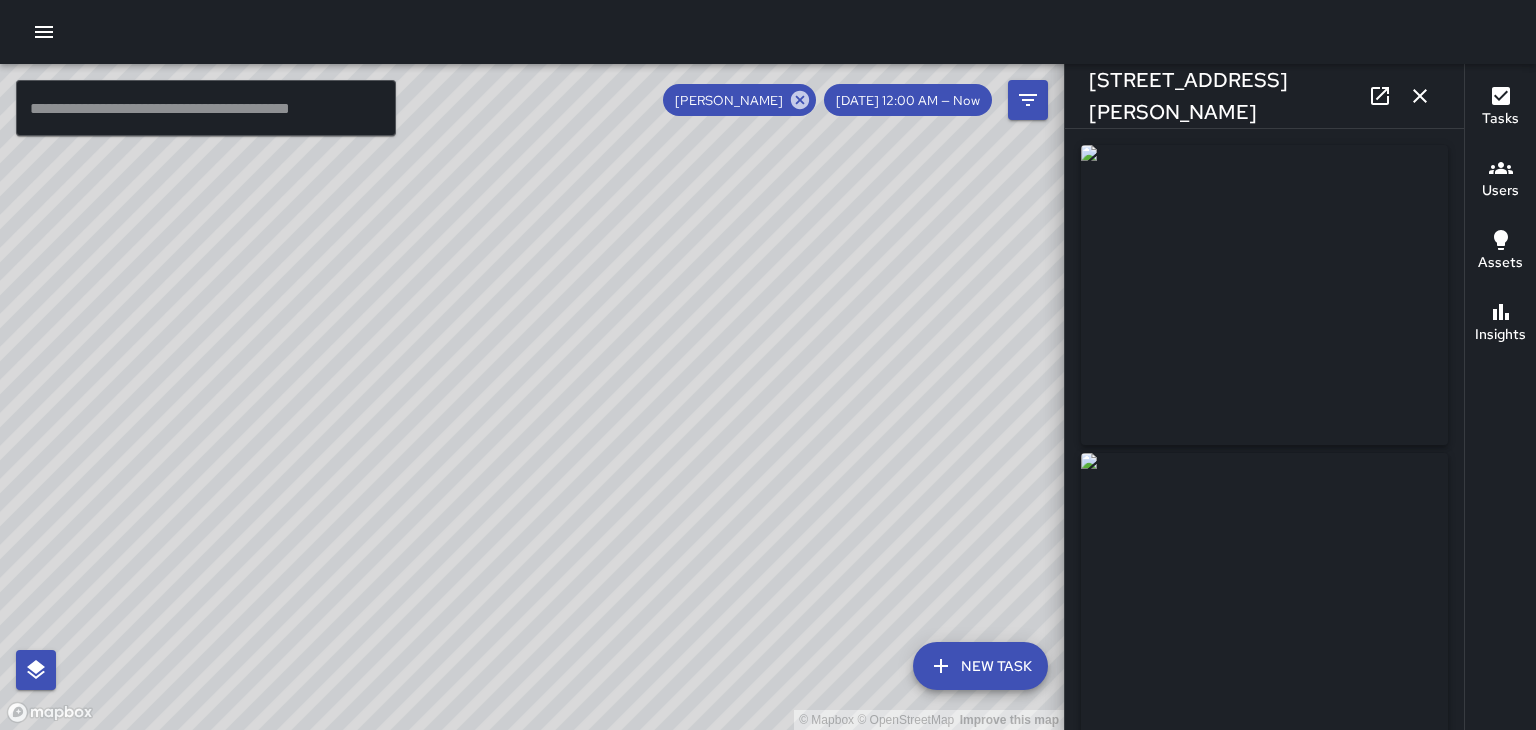 type on "**********" 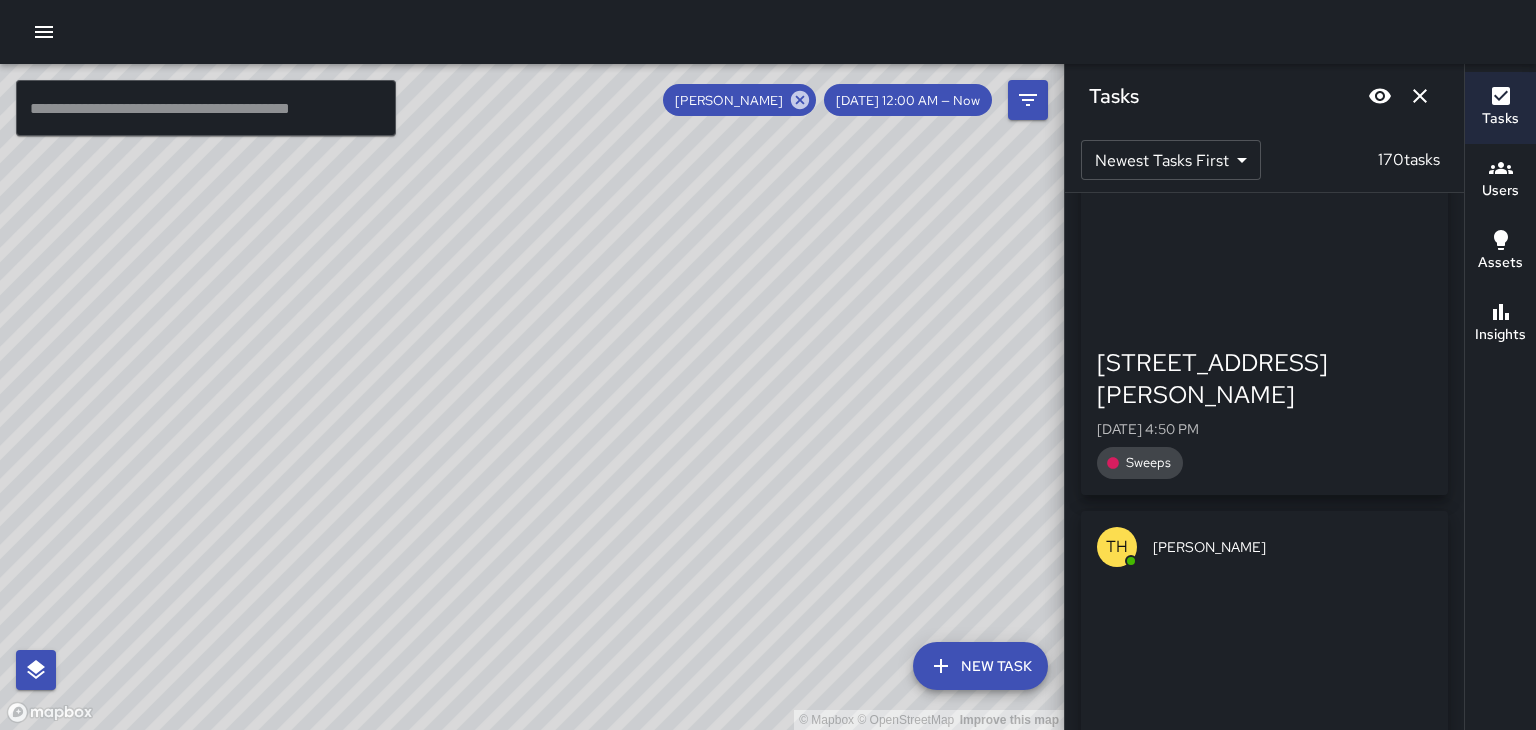 scroll, scrollTop: 30594, scrollLeft: 0, axis: vertical 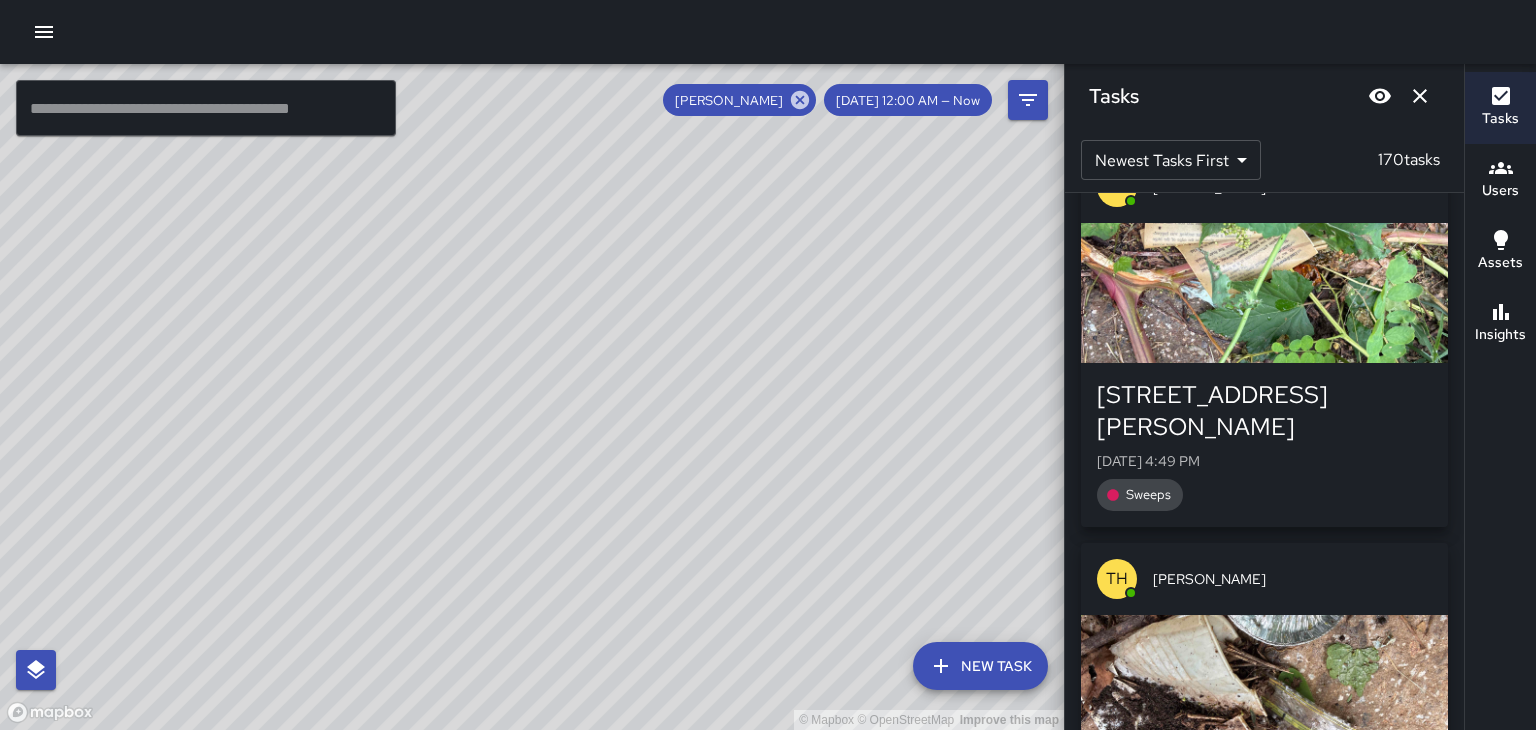 click at bounding box center [1264, 3429] 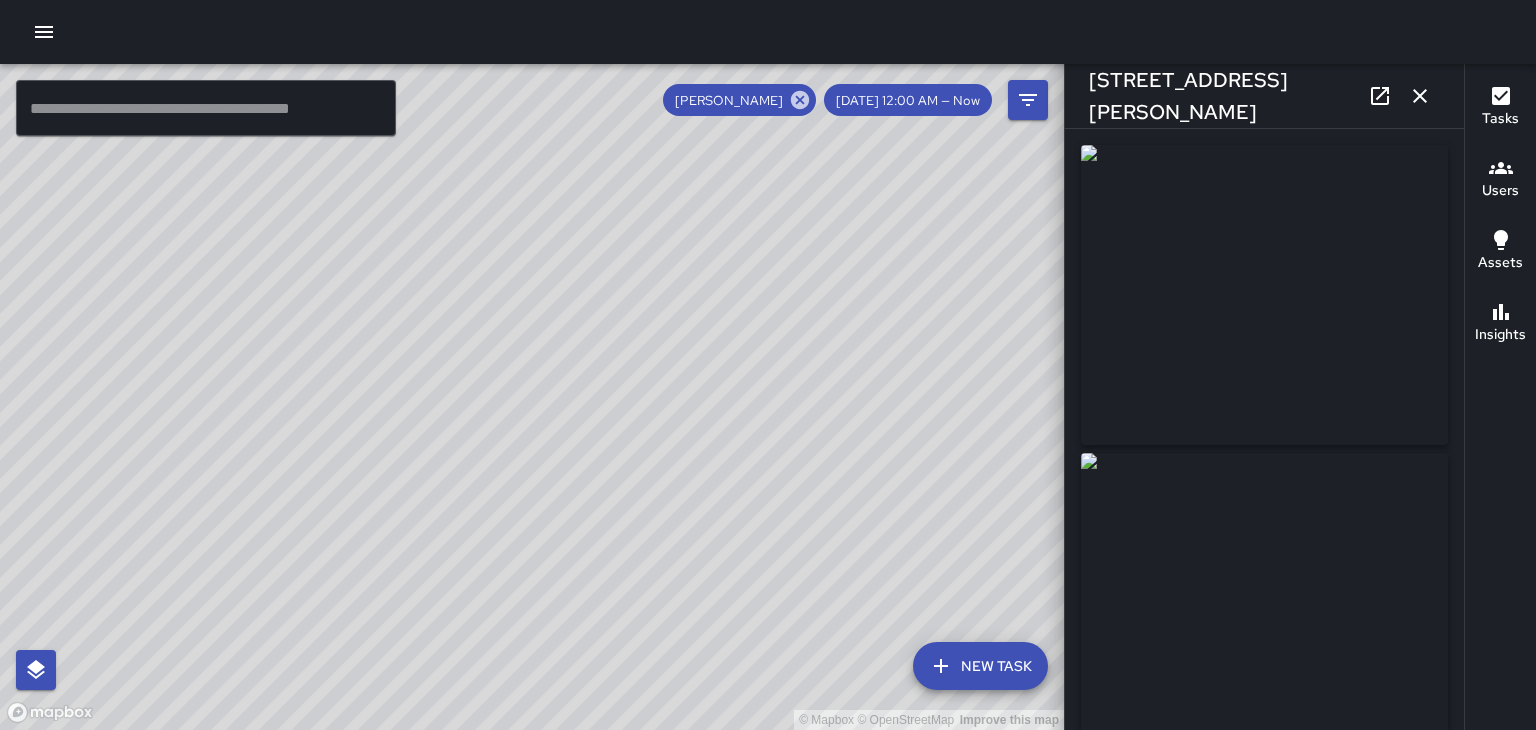 type on "**********" 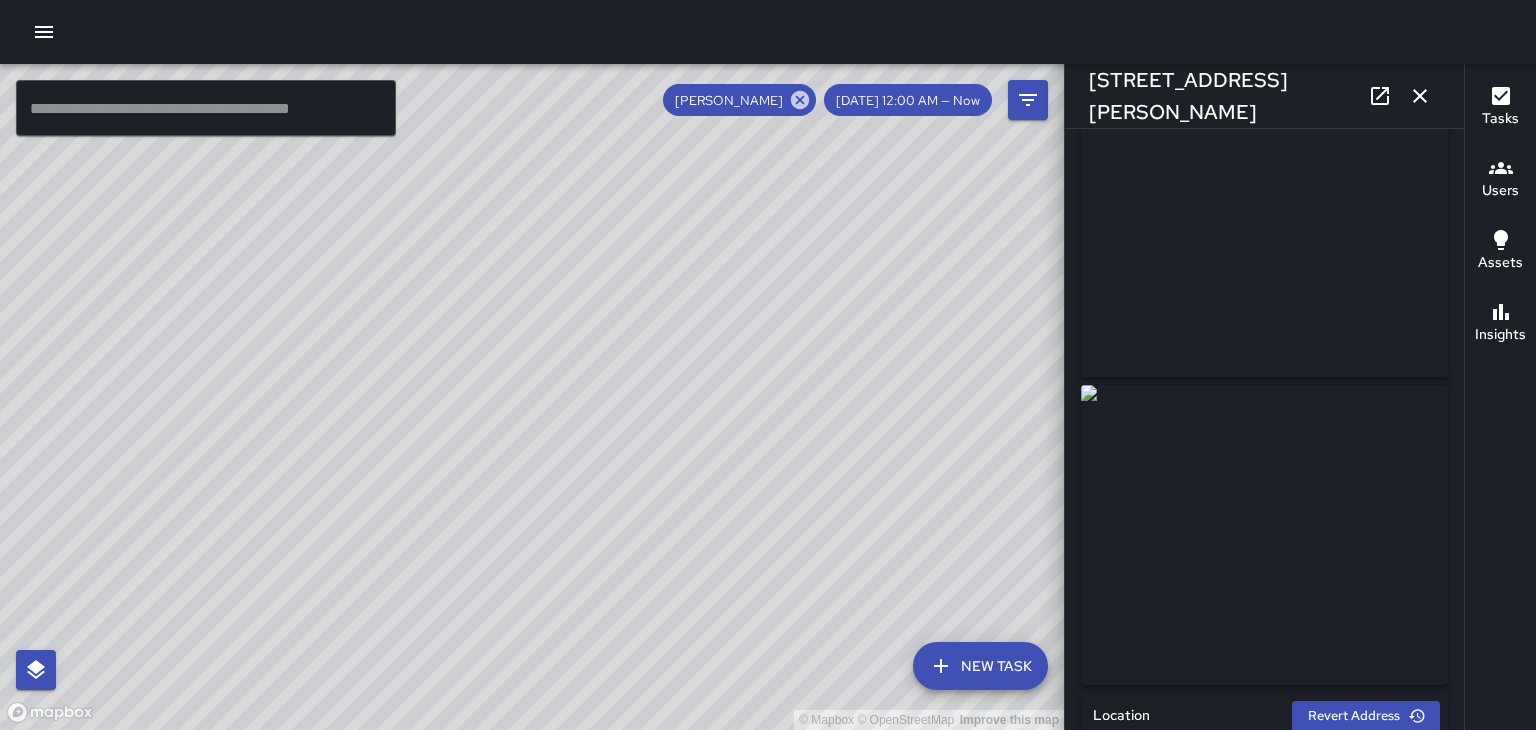 scroll, scrollTop: 0, scrollLeft: 0, axis: both 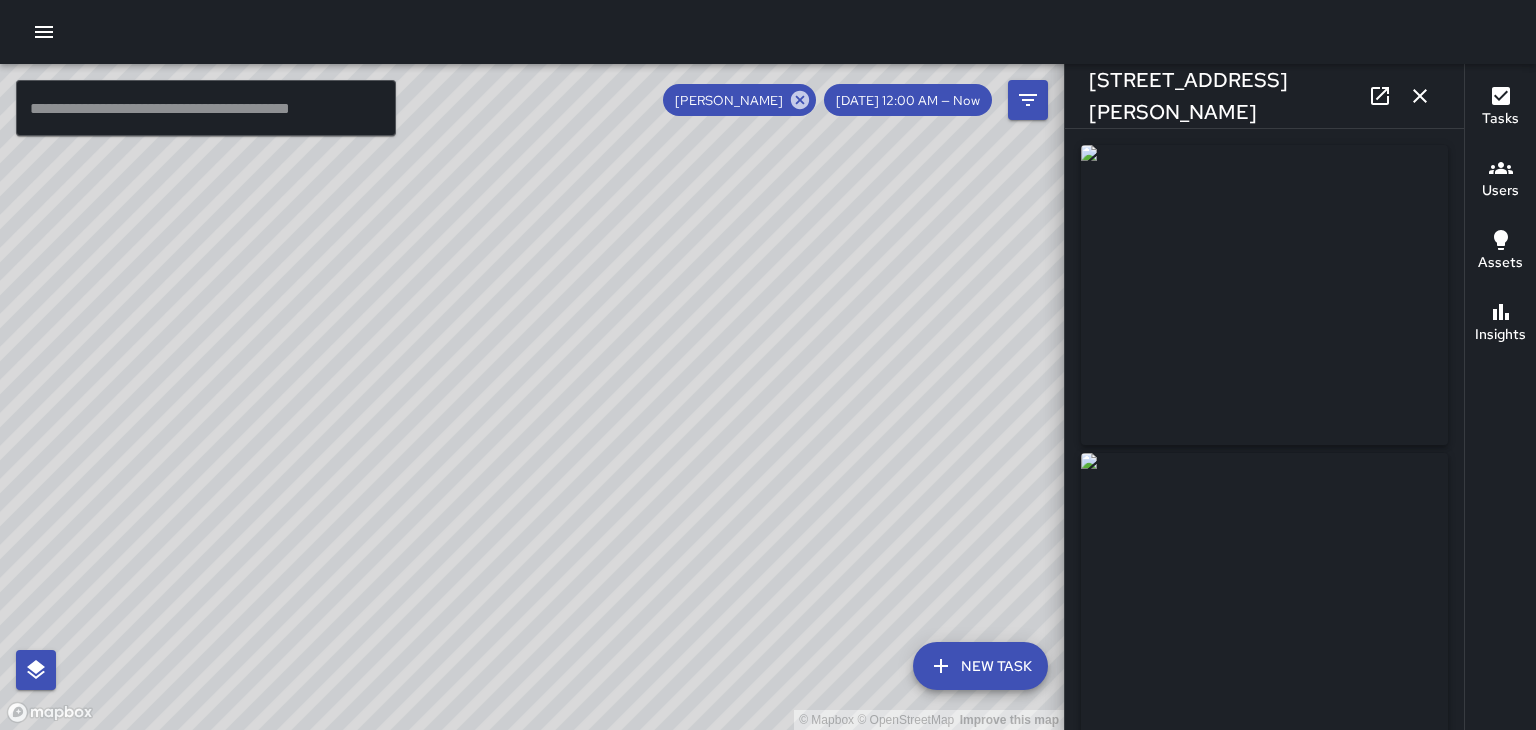 click 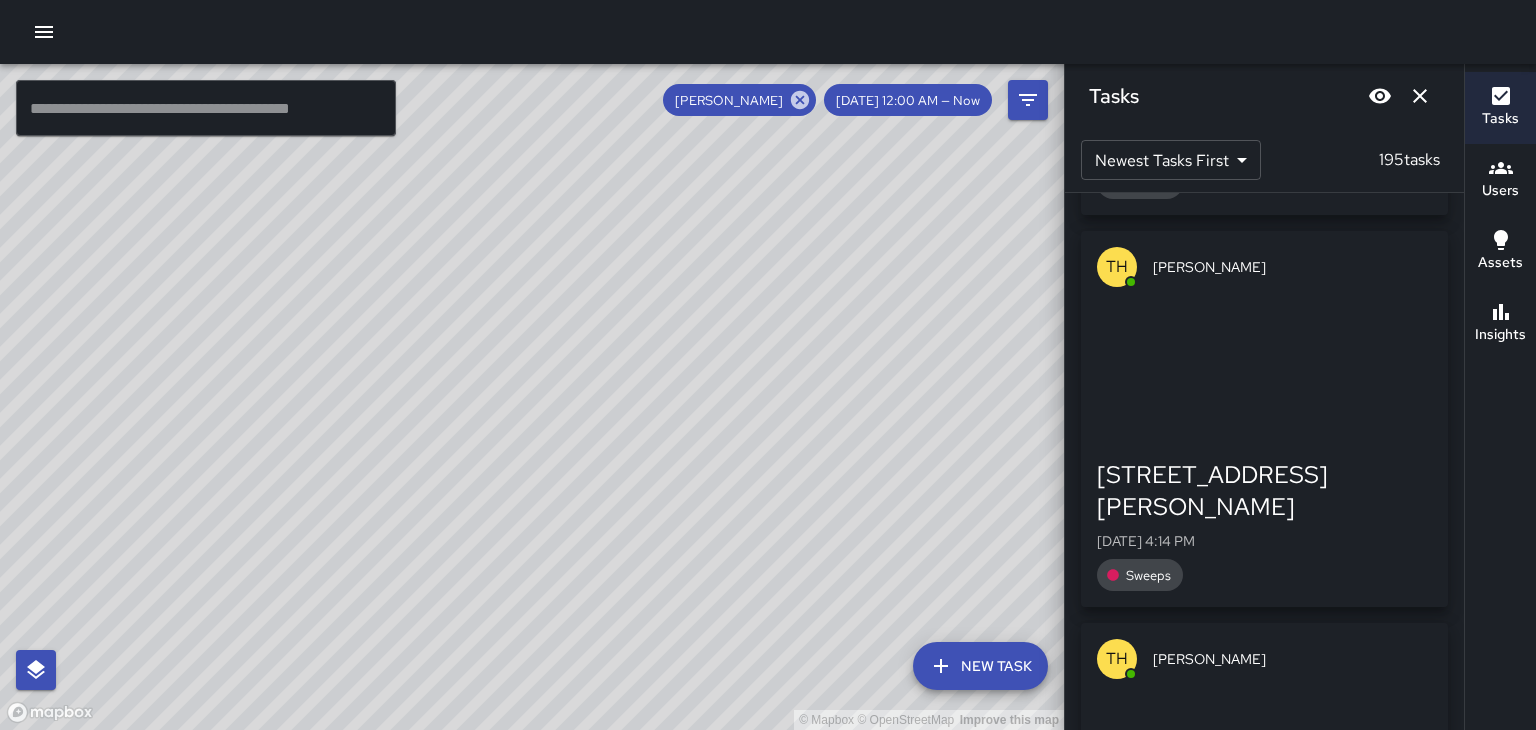 scroll, scrollTop: 68468, scrollLeft: 0, axis: vertical 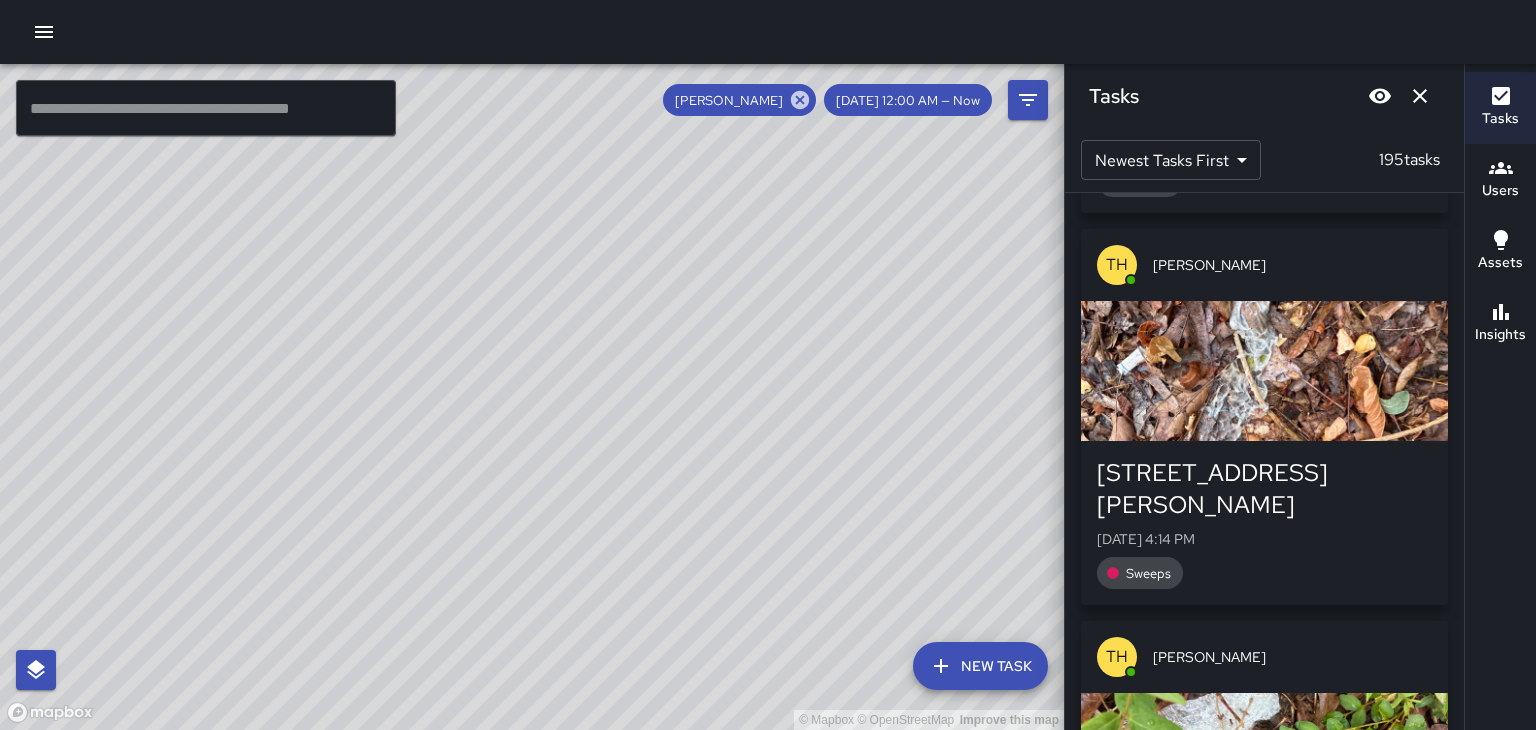 click at bounding box center (1420, 96) 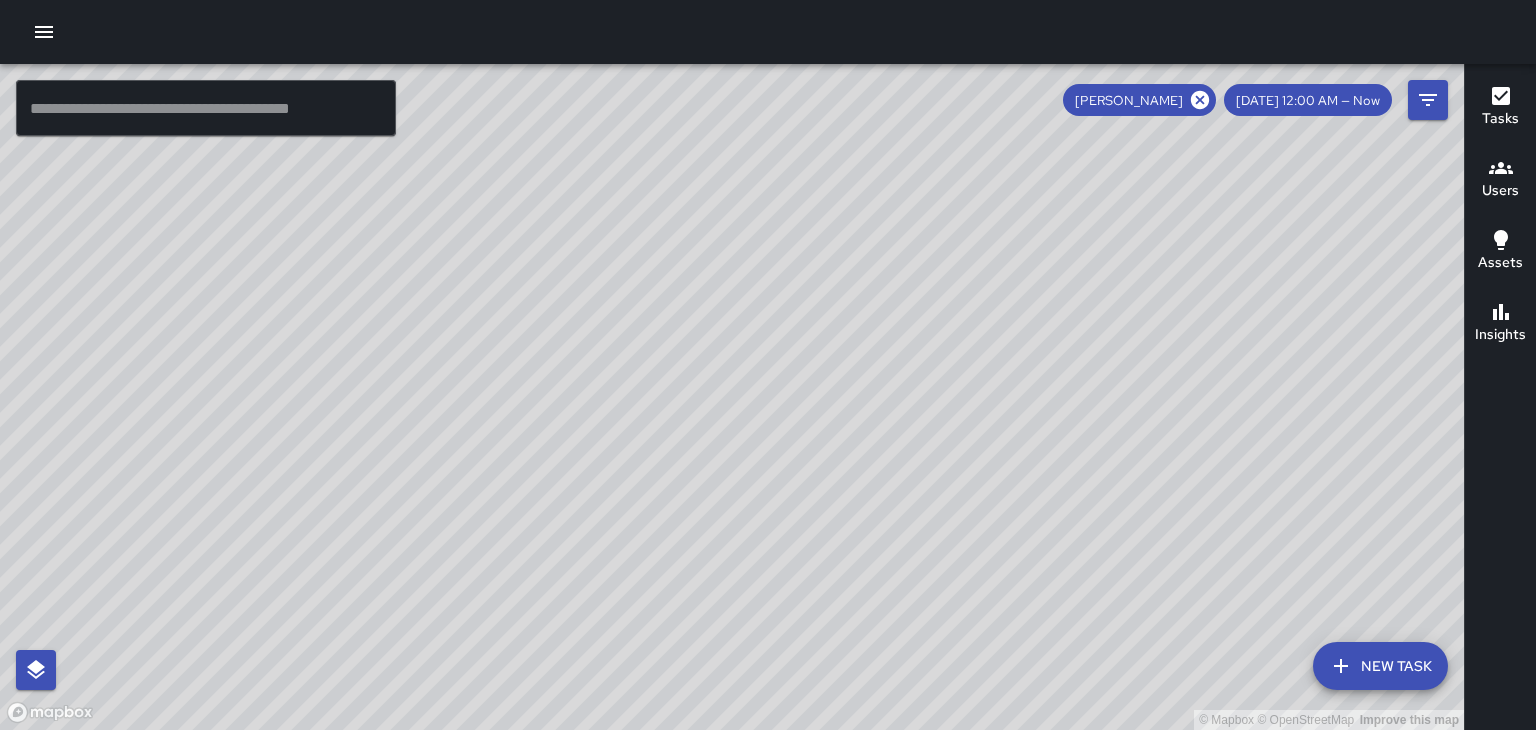 click 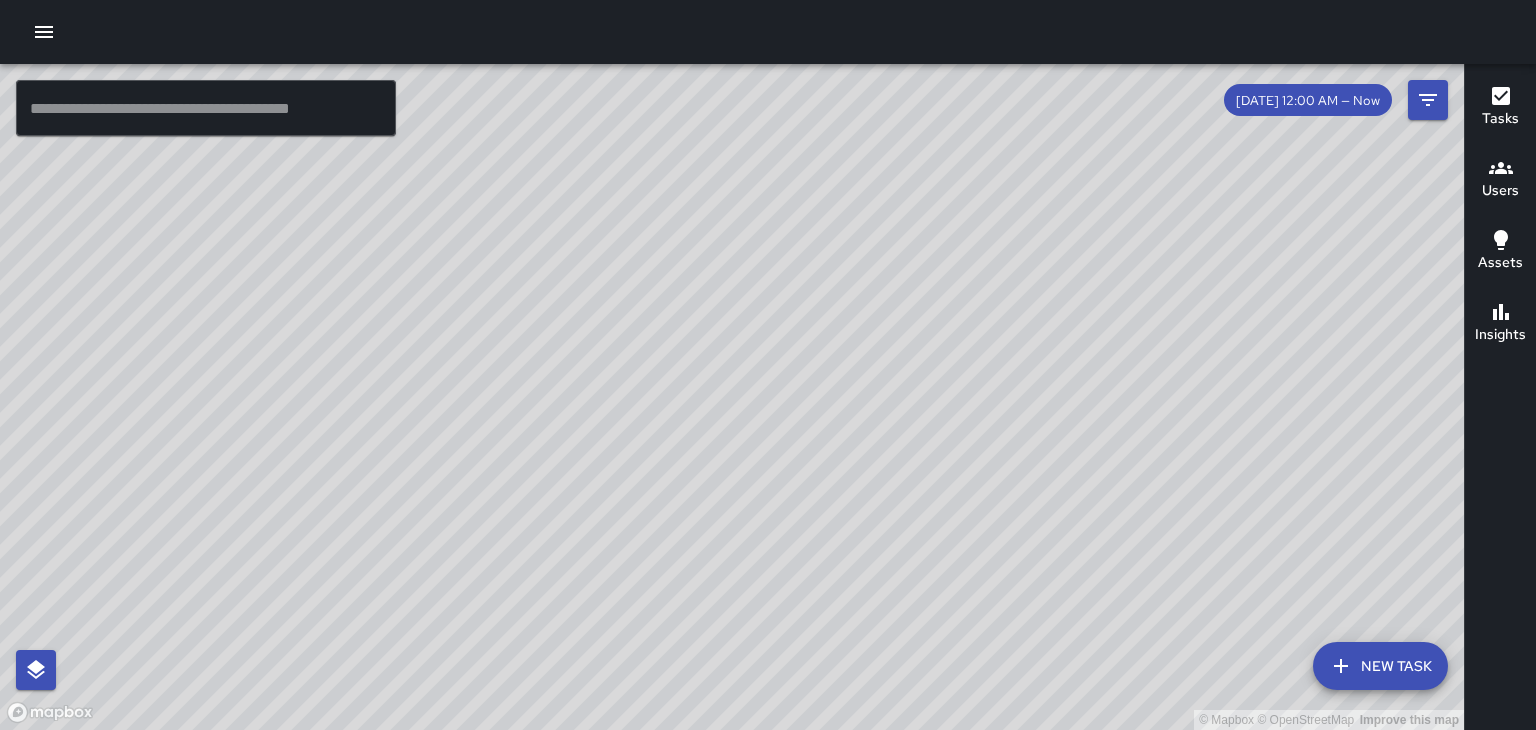 scroll, scrollTop: 91401, scrollLeft: 0, axis: vertical 